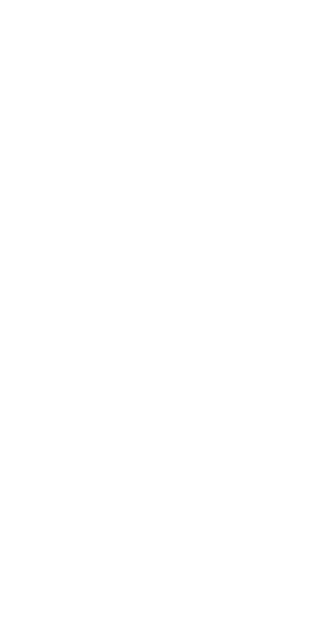 scroll, scrollTop: 0, scrollLeft: 0, axis: both 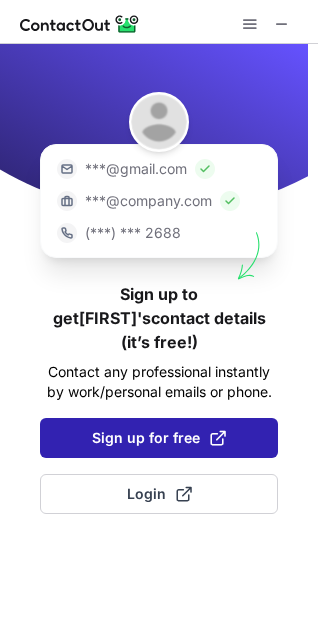 click on "Sign up for free" at bounding box center [159, 438] 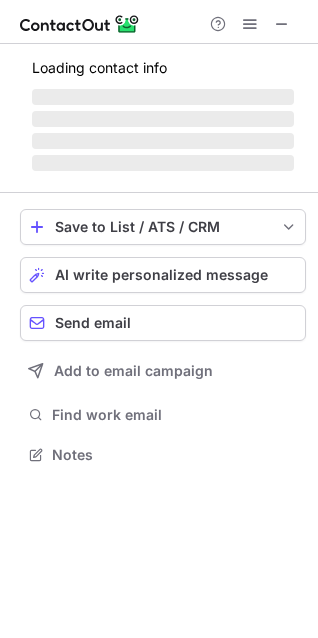 scroll, scrollTop: 10, scrollLeft: 10, axis: both 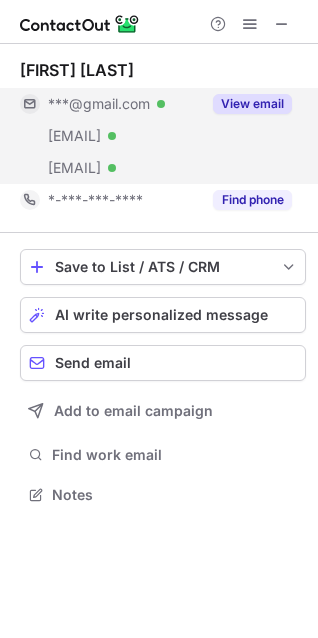 click on "View email" at bounding box center (246, 104) 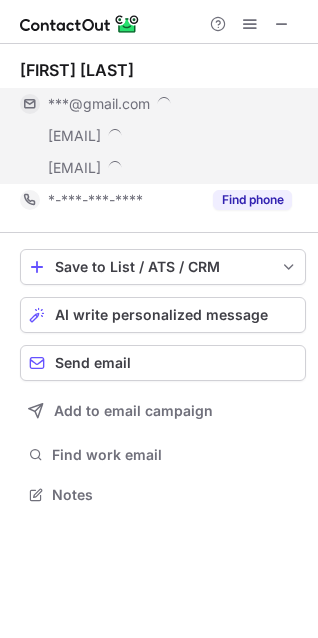 click on "***@gmail.com" at bounding box center (156, 104) 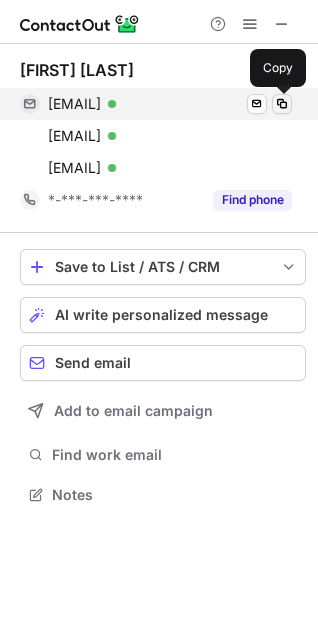 click at bounding box center [282, 104] 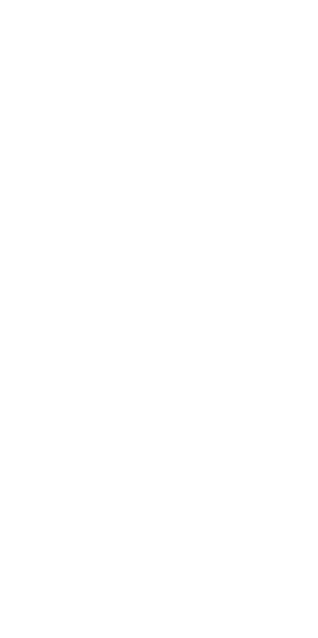 scroll, scrollTop: 0, scrollLeft: 0, axis: both 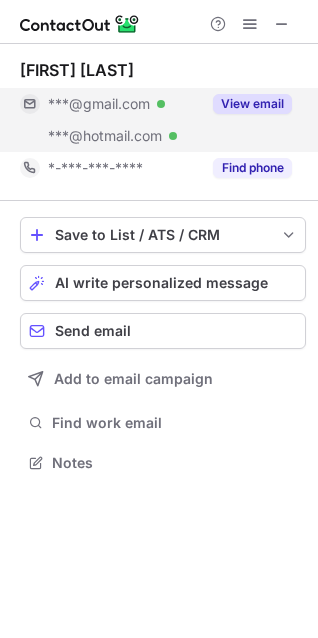 click on "View email" at bounding box center [246, 104] 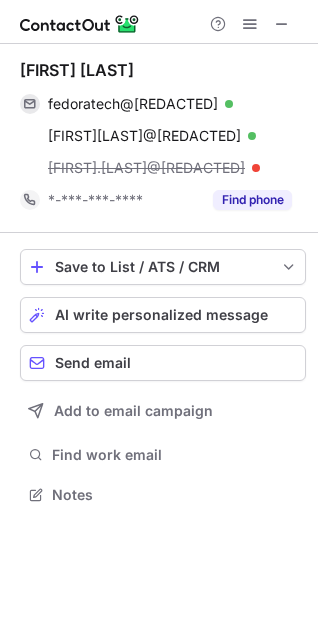 scroll, scrollTop: 10, scrollLeft: 10, axis: both 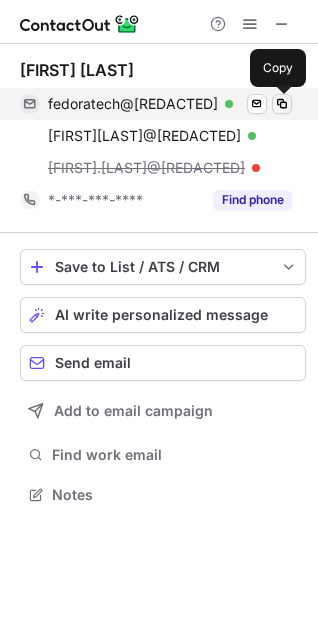 click at bounding box center [282, 104] 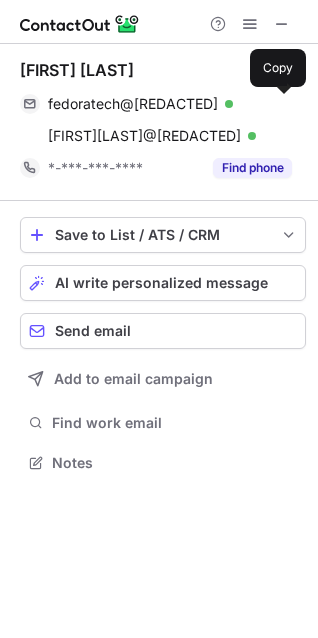 scroll, scrollTop: 449, scrollLeft: 318, axis: both 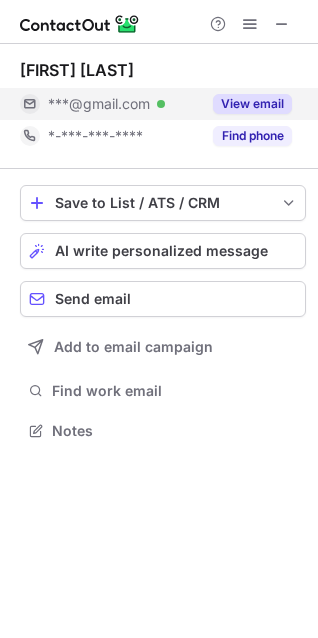 click on "View email" at bounding box center (246, 104) 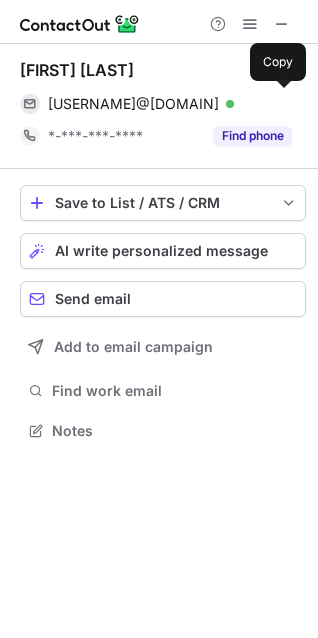 click on "rudysugiarto12@gmail.com Verified Send email Copy" at bounding box center (156, 104) 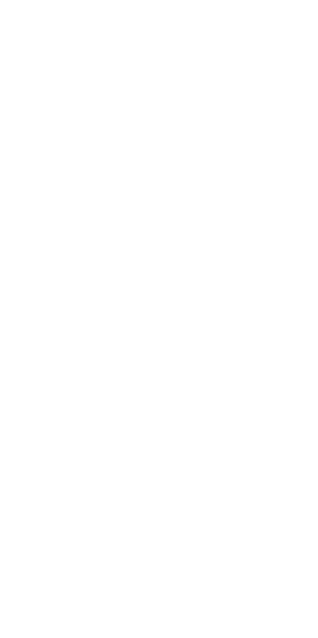 scroll, scrollTop: 0, scrollLeft: 0, axis: both 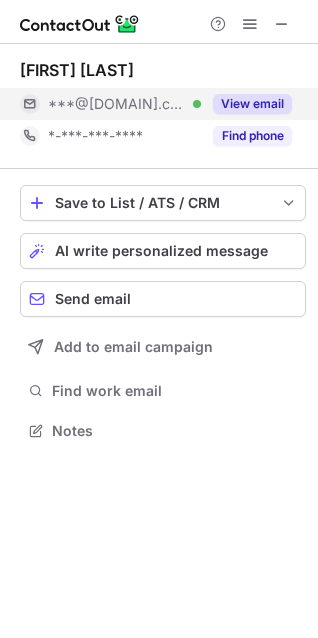 click on "View email" at bounding box center (246, 104) 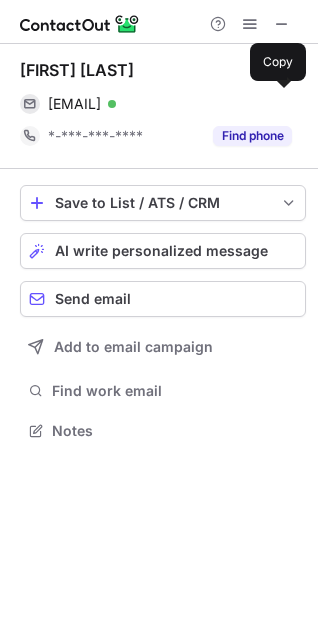 click on "[EMAIL] Verified Send email Copy" at bounding box center [156, 104] 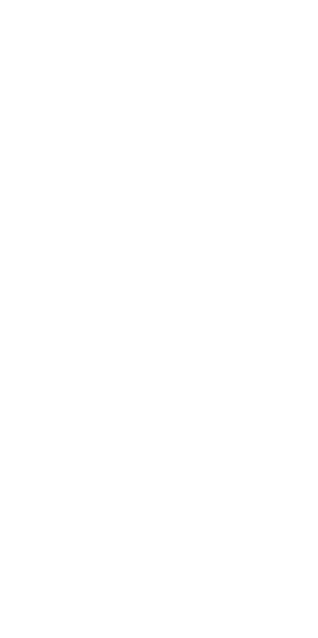 scroll, scrollTop: 0, scrollLeft: 0, axis: both 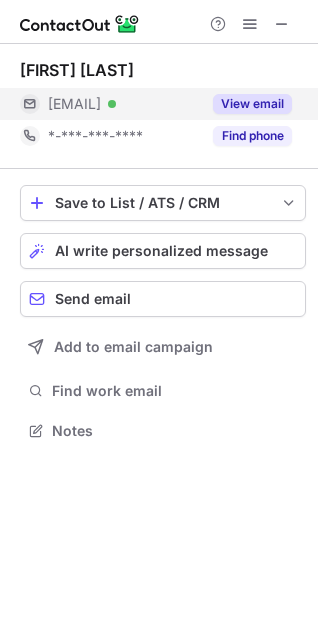click on "View email" at bounding box center [246, 104] 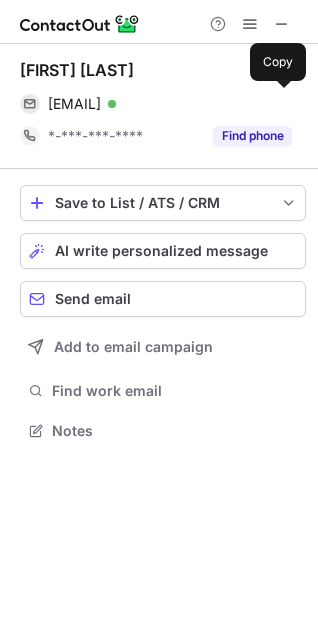click on "sjwatsons@sbcglobal.net Verified Send email Copy" at bounding box center (156, 104) 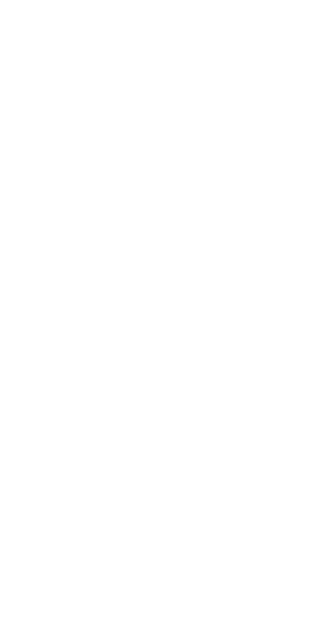 scroll, scrollTop: 0, scrollLeft: 0, axis: both 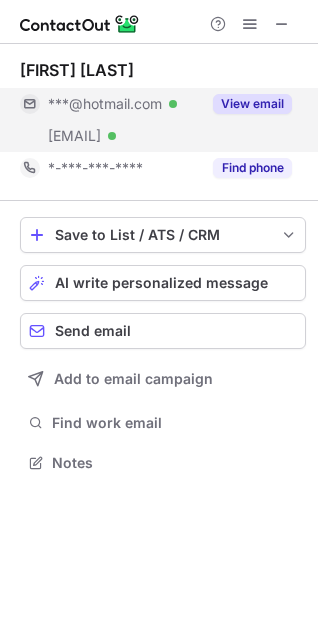 click on "View email" at bounding box center (246, 104) 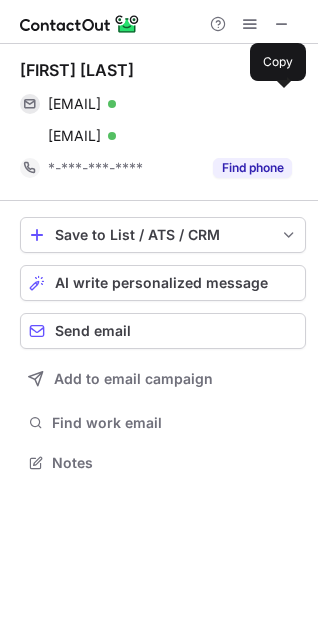click on "[EMAIL] Verified Send email Copy" at bounding box center (156, 104) 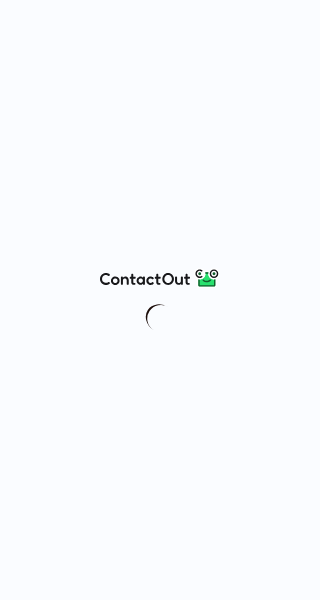 scroll, scrollTop: 0, scrollLeft: 0, axis: both 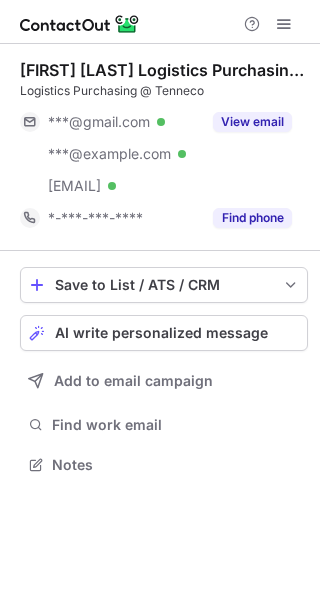 click on "Brady Martin Logistics Purchasing @ Tenneco ***@gmail.com Verified ***@earthlink.net Verified ***@tenneco.com Verified View email *-***-***-**** Find phone" at bounding box center (164, 147) 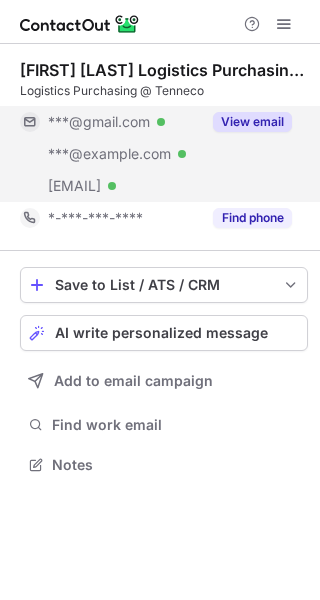 click on "View email" at bounding box center (252, 122) 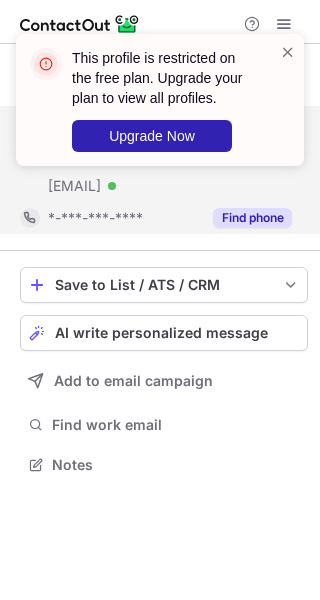 click on "Find phone" at bounding box center (252, 218) 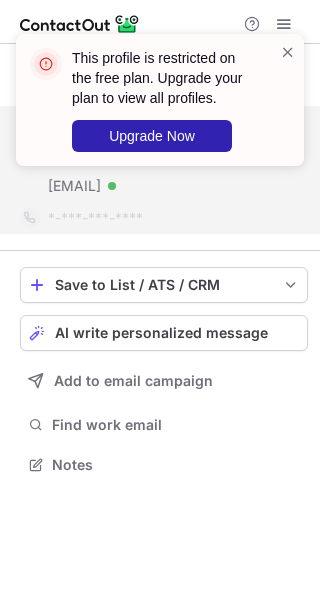 click on "*-***-***-****" at bounding box center [170, 218] 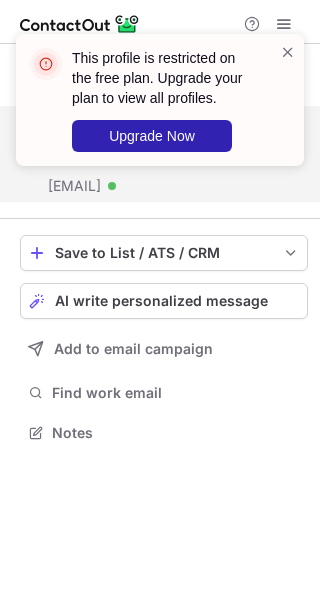 scroll, scrollTop: 419, scrollLeft: 320, axis: both 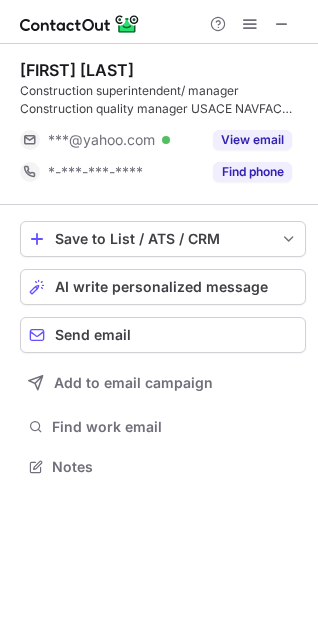 click on "[FIRST] [LAST] Construction superintendent/ manager Construction quality manager USACE NAVFAC engineering technician, master builder, construction specialist. concrete superintendent.Marine Construction [EMAIL] Verified View email [PHONE] Find phone" at bounding box center [163, 124] 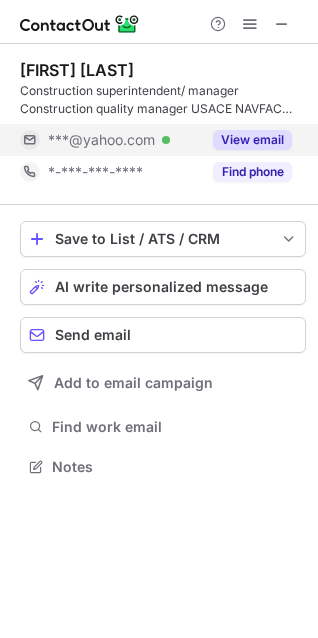 click on "View email" at bounding box center [246, 140] 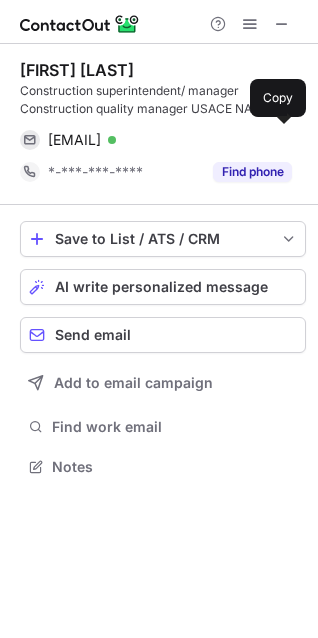 click on "[EMAIL] Verified Send email Copy" at bounding box center [156, 140] 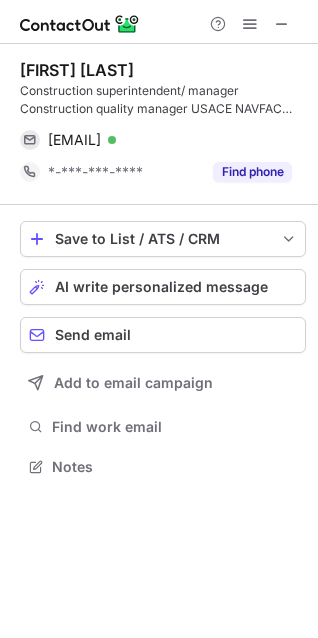 click on "[EMAIL] Verified Send email Copy" at bounding box center (156, 140) 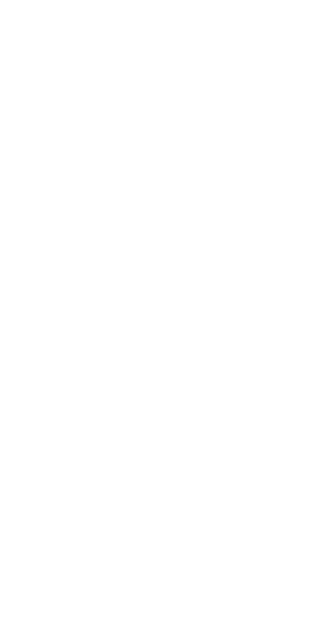 scroll, scrollTop: 0, scrollLeft: 0, axis: both 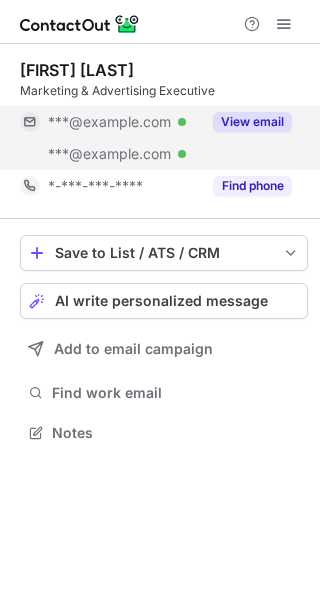 click on "View email" at bounding box center [252, 122] 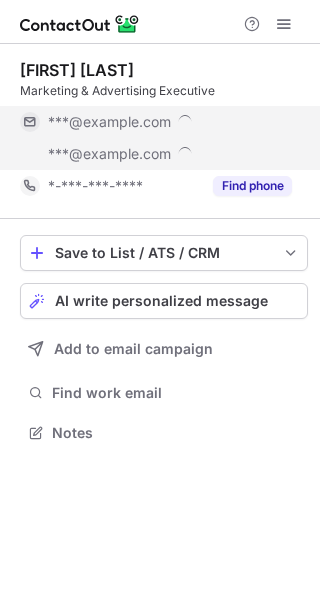 click on "***@sbcglobal.net" at bounding box center [156, 122] 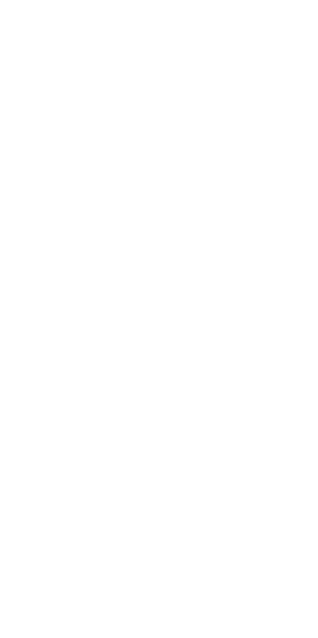 scroll, scrollTop: 0, scrollLeft: 0, axis: both 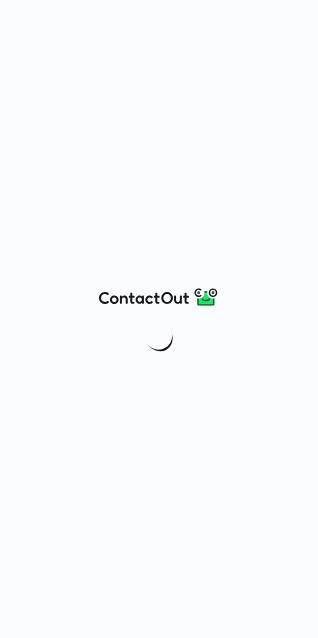 click at bounding box center [159, 319] 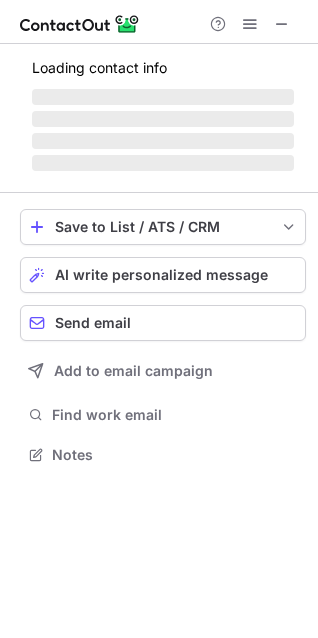 scroll, scrollTop: 10, scrollLeft: 10, axis: both 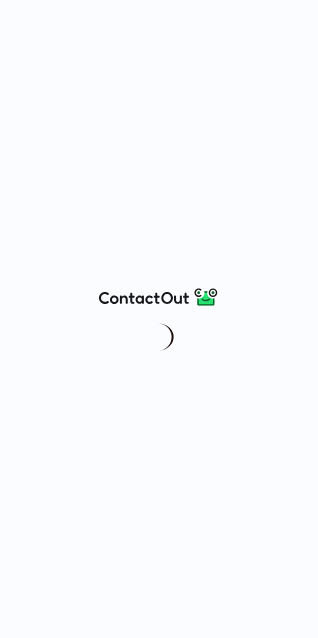click at bounding box center [159, 319] 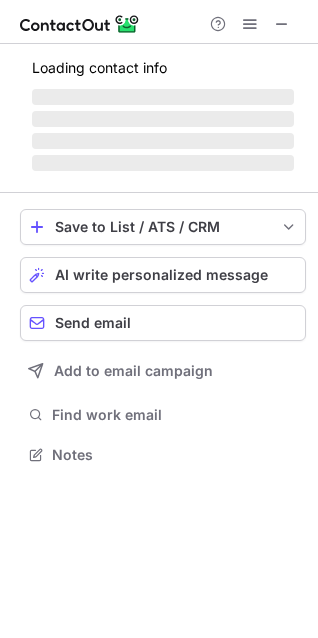 scroll, scrollTop: 10, scrollLeft: 10, axis: both 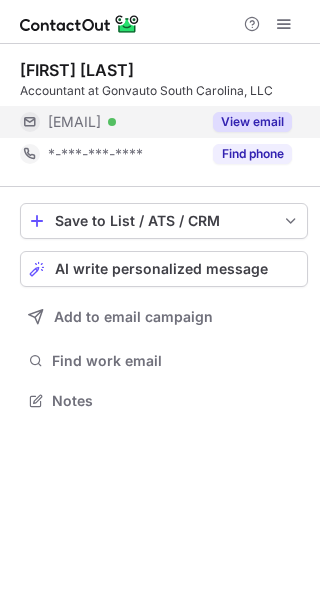 click on "View email" at bounding box center (252, 122) 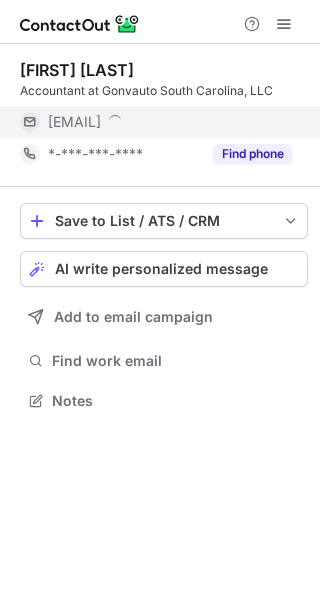 click on "[EMAIL]" at bounding box center [170, 122] 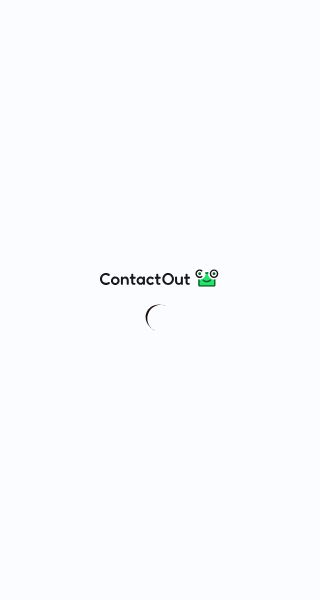 scroll, scrollTop: 0, scrollLeft: 0, axis: both 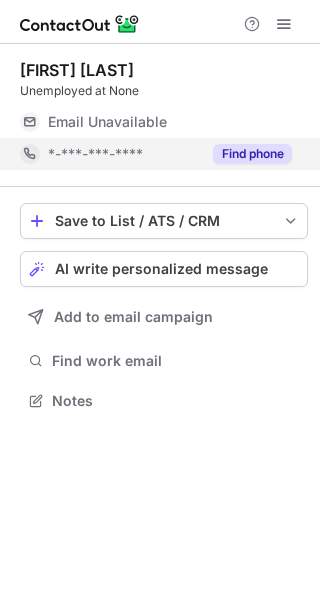 click on "Find phone" at bounding box center (252, 154) 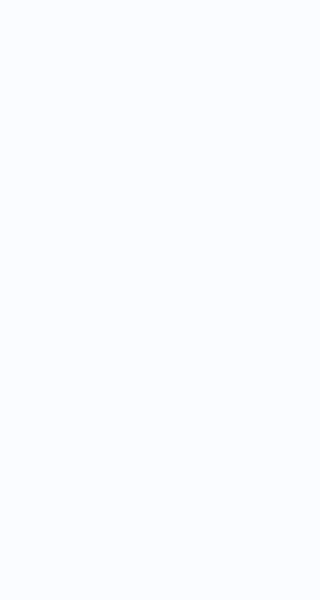 scroll, scrollTop: 0, scrollLeft: 0, axis: both 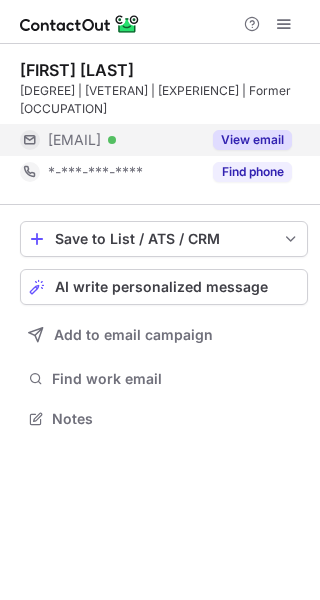 click on "View email" at bounding box center (252, 140) 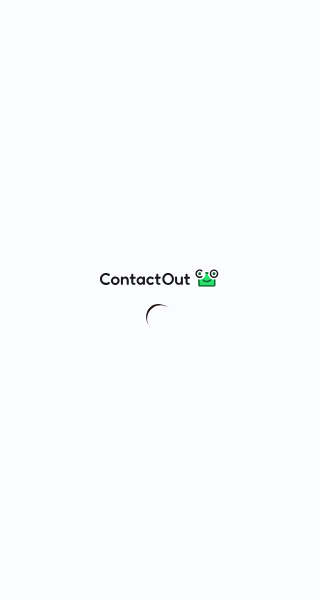 scroll, scrollTop: 0, scrollLeft: 0, axis: both 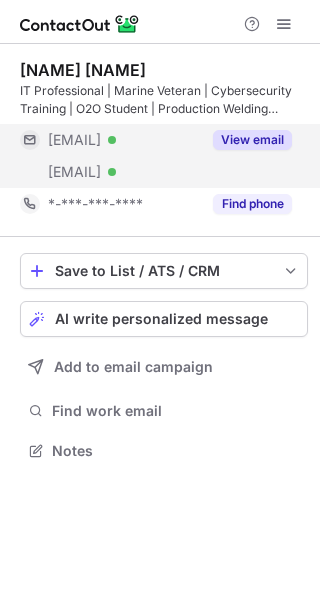 click on "View email" at bounding box center (246, 140) 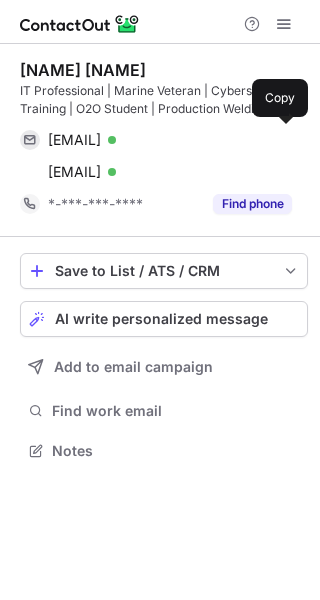 click on "james.simpson@rihms.com Verified Copy" at bounding box center (156, 140) 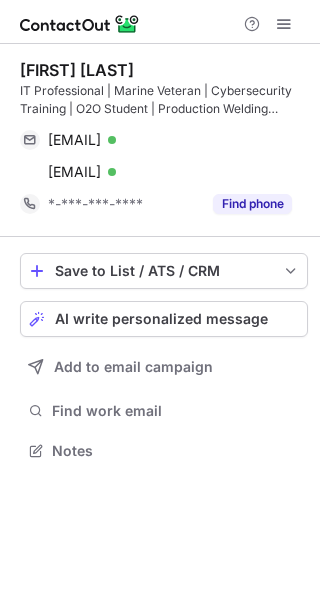 scroll, scrollTop: 0, scrollLeft: 0, axis: both 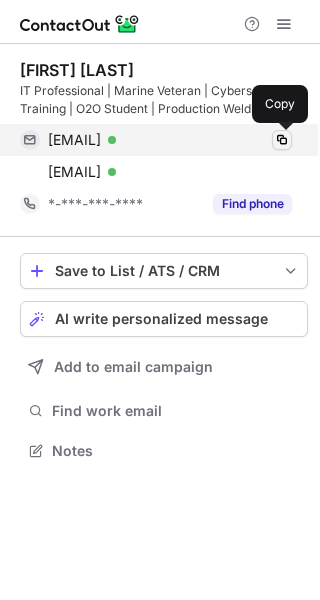 click at bounding box center [282, 140] 